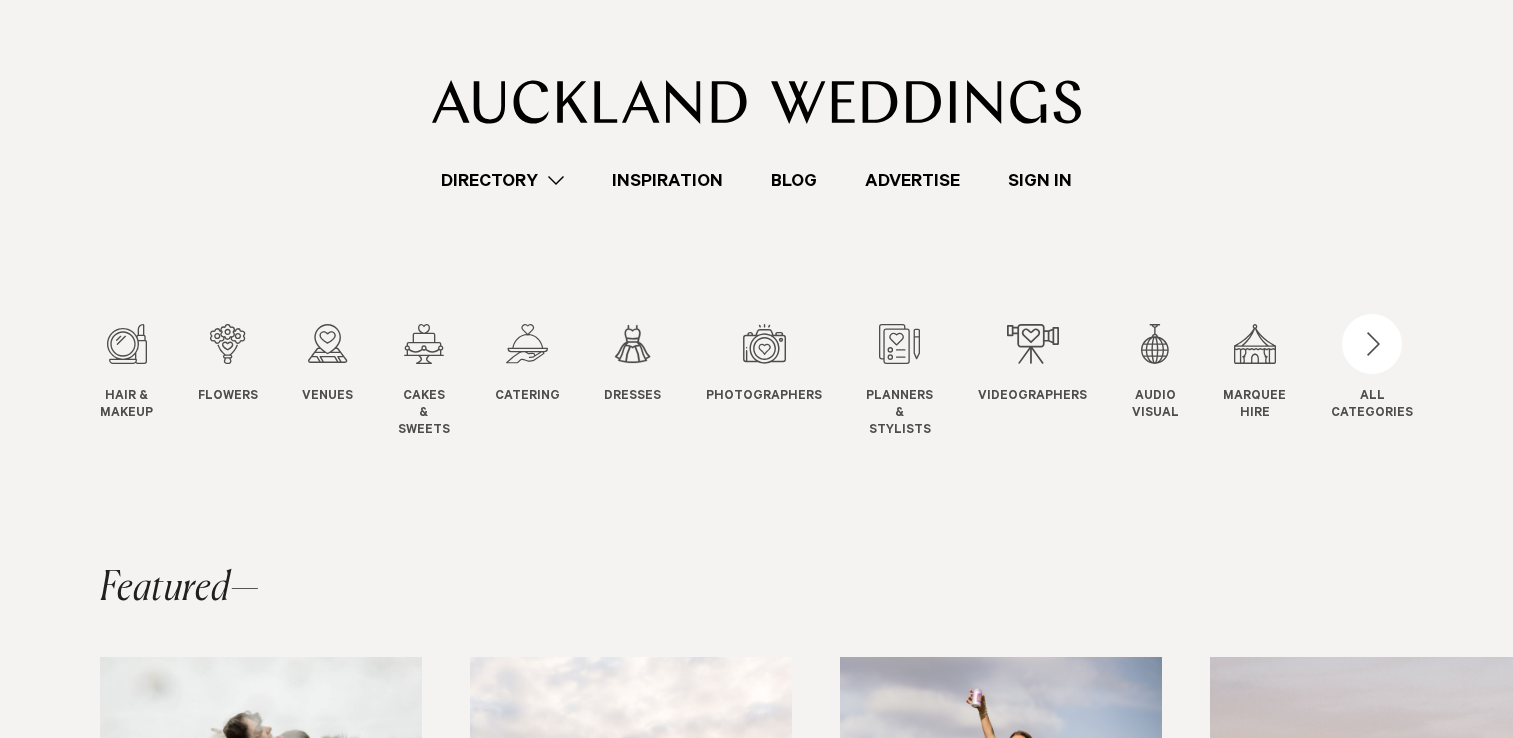scroll, scrollTop: 0, scrollLeft: 0, axis: both 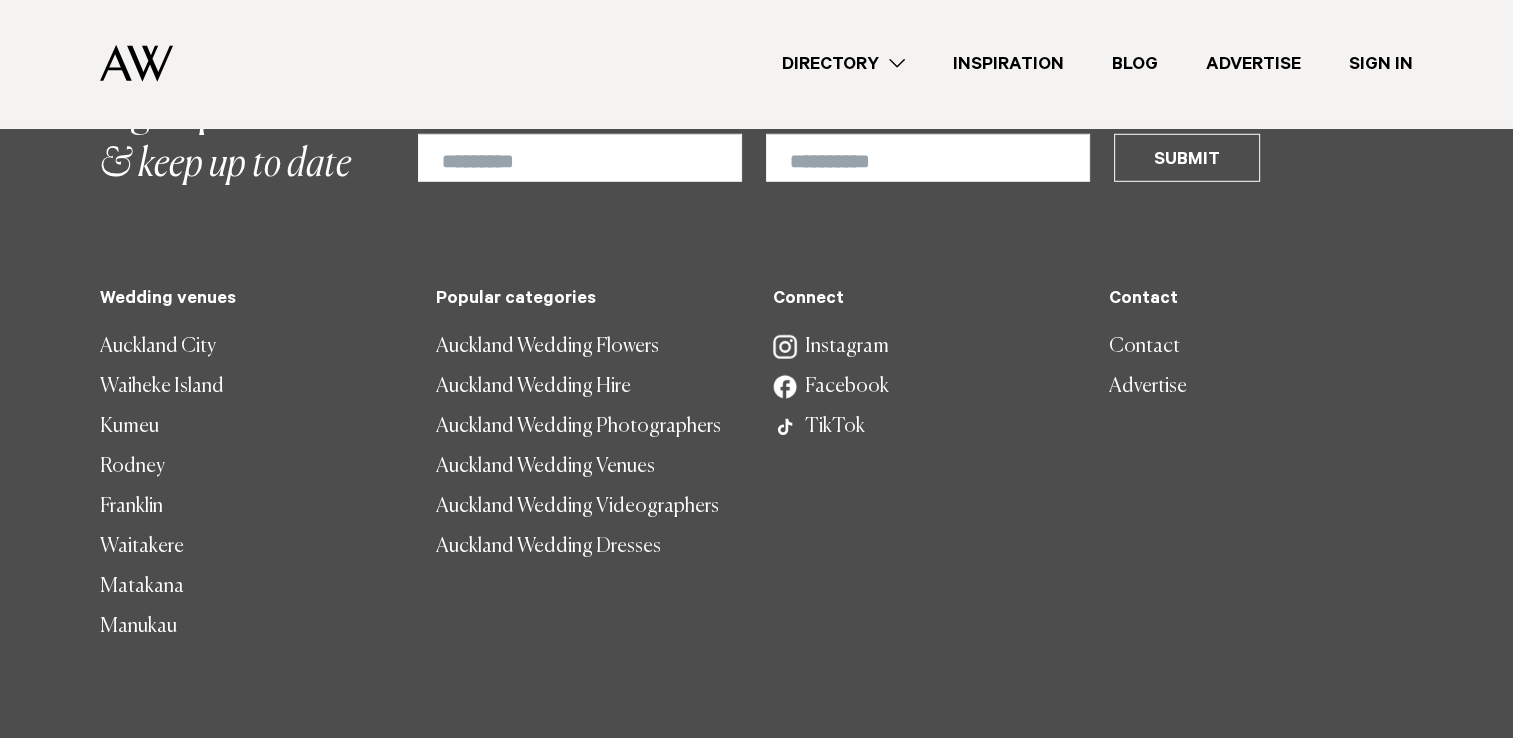 click on "Facebook" at bounding box center (925, 387) 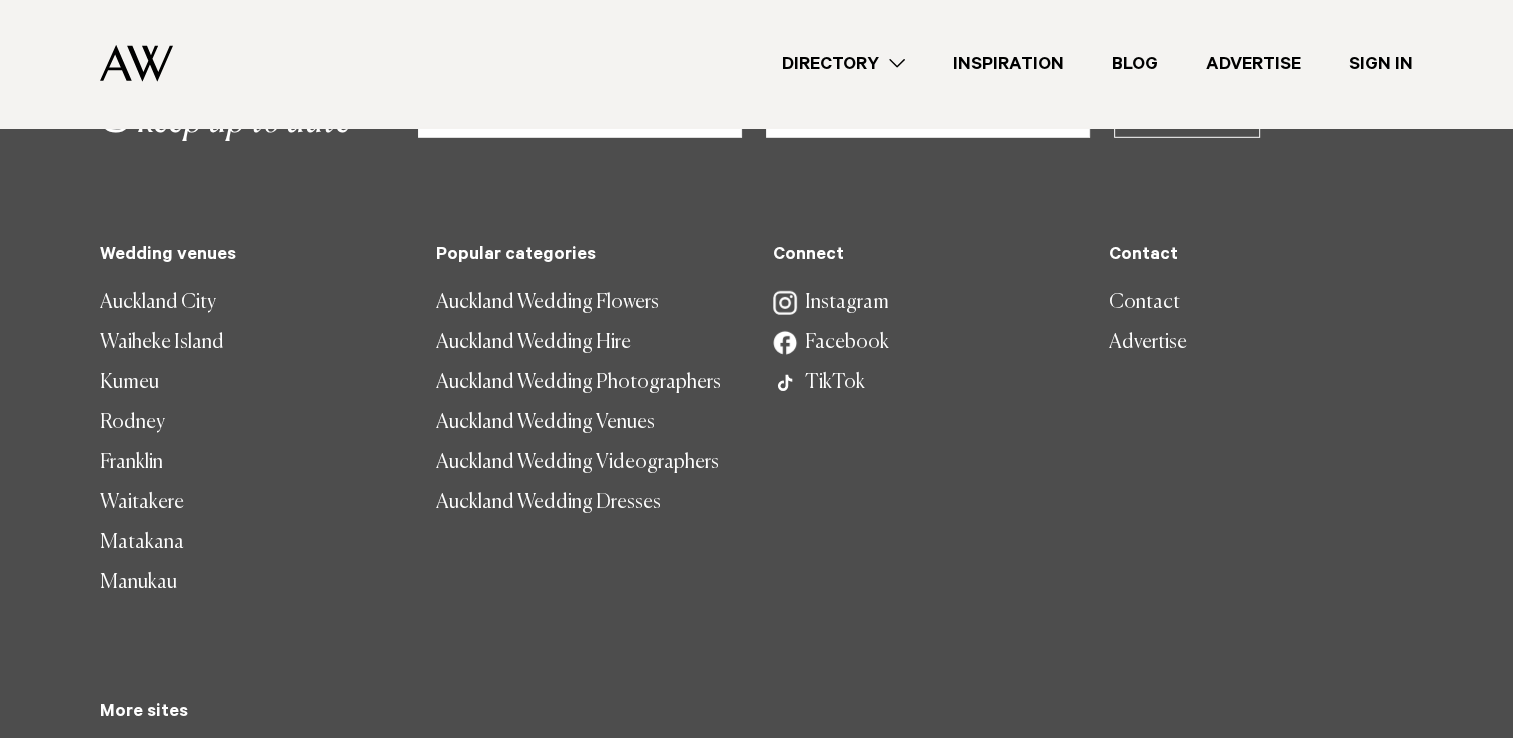scroll, scrollTop: 5743, scrollLeft: 0, axis: vertical 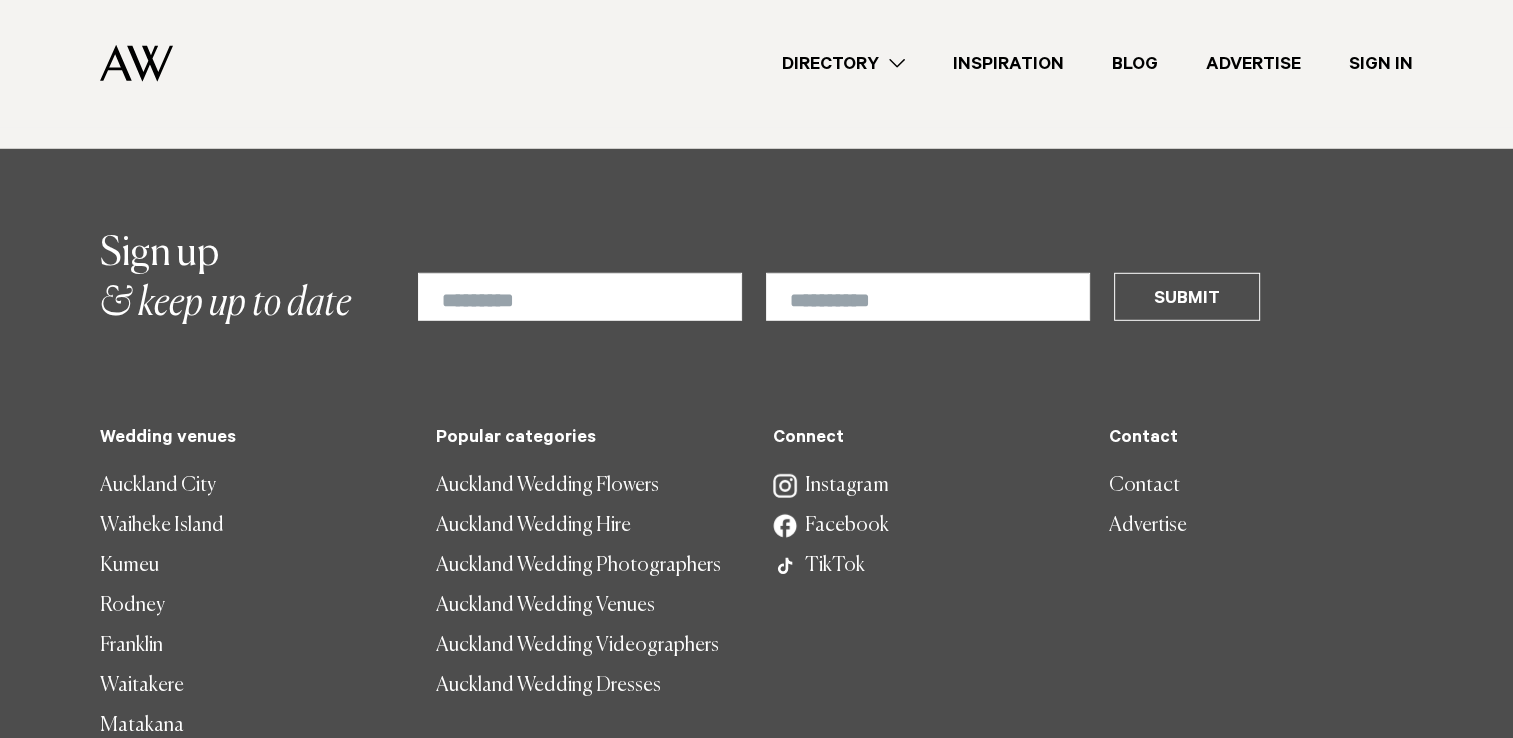 click on "Instagram" at bounding box center (925, 486) 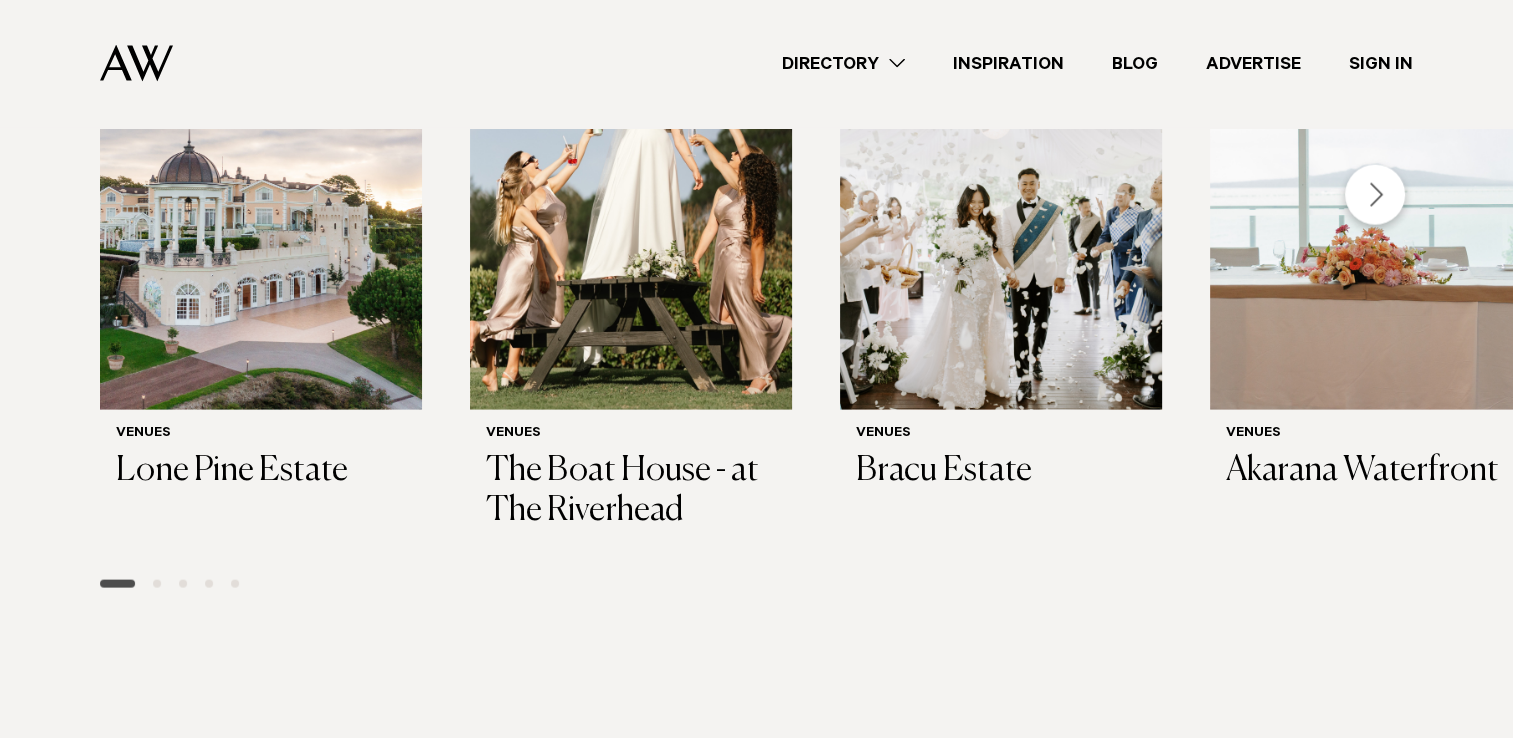 scroll, scrollTop: 4143, scrollLeft: 0, axis: vertical 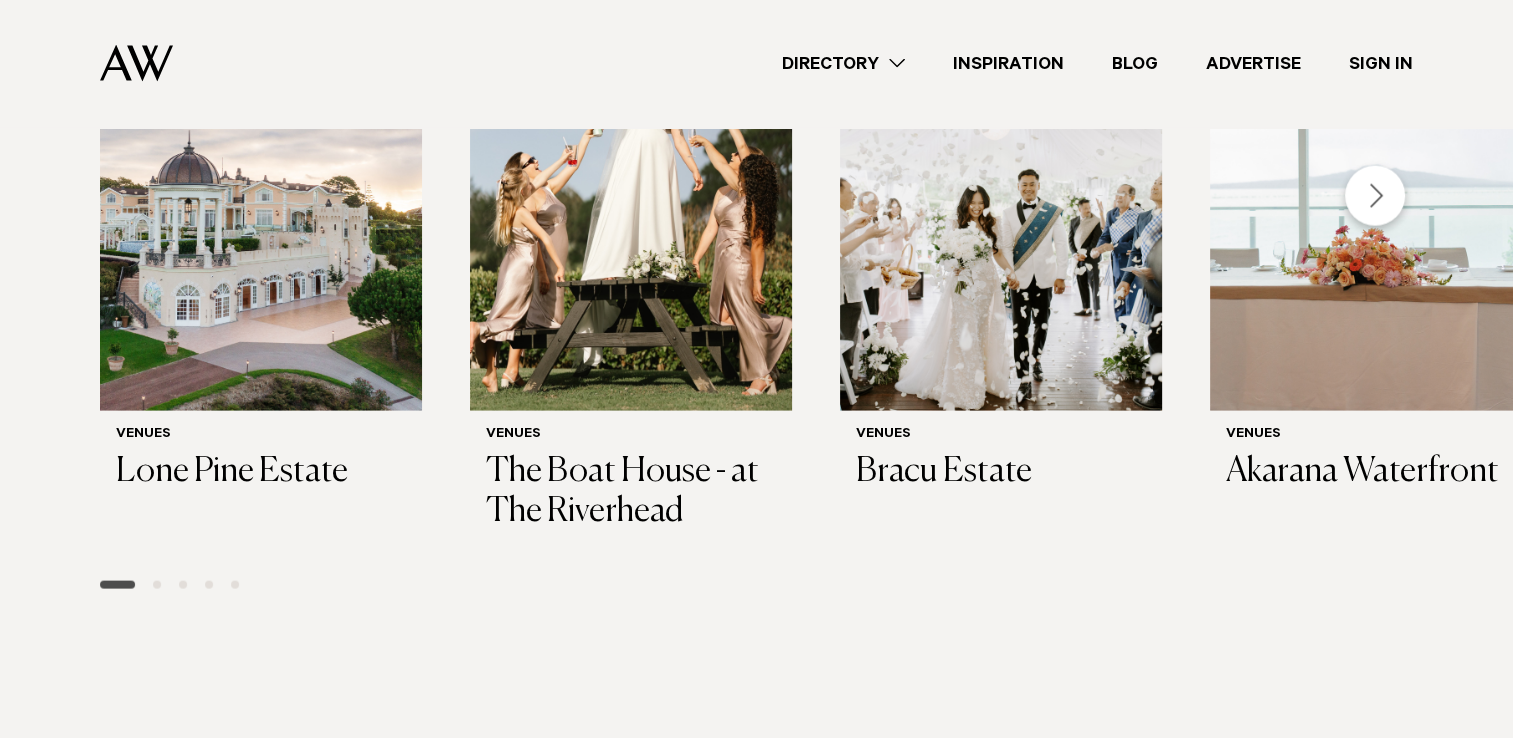 click on "Blog" at bounding box center (1135, 64) 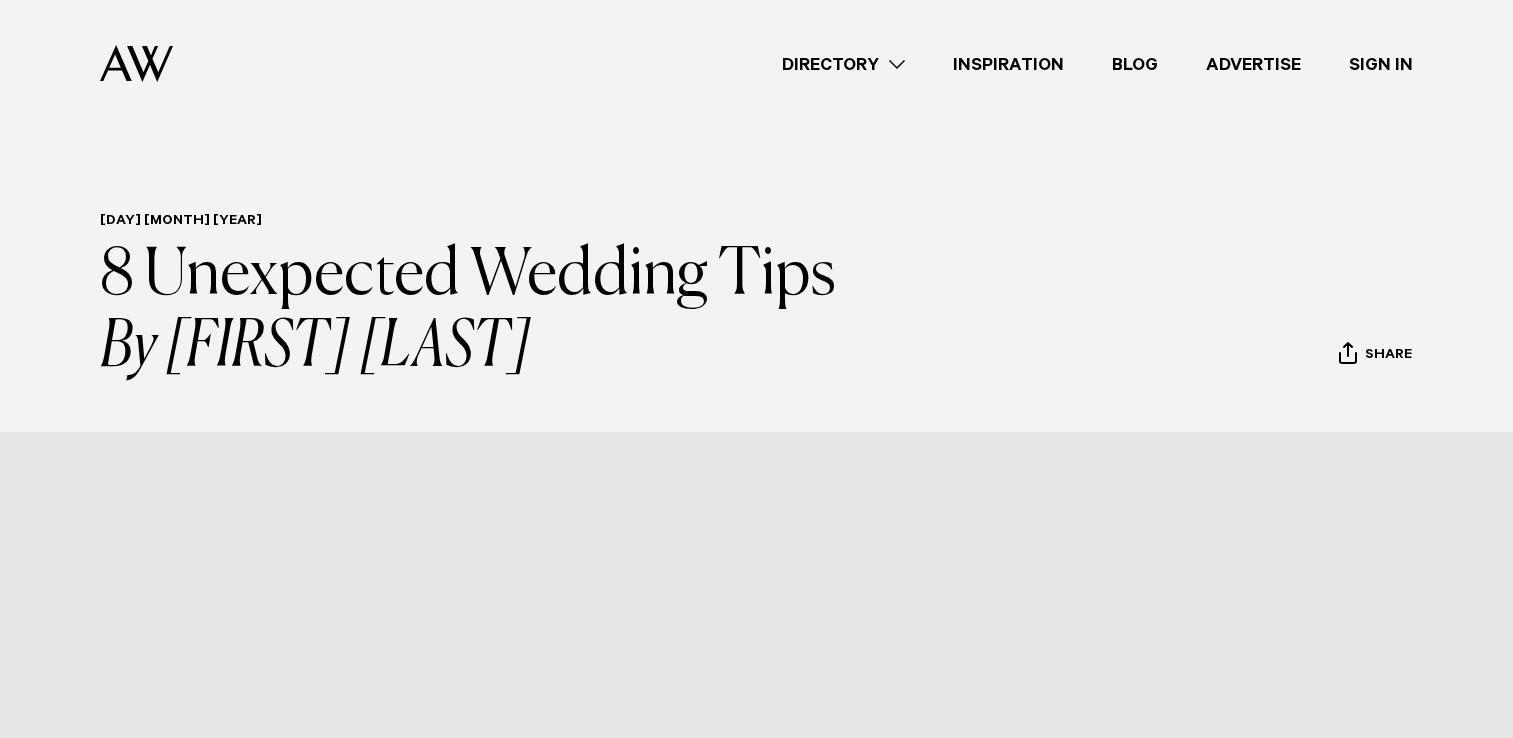 scroll, scrollTop: 0, scrollLeft: 0, axis: both 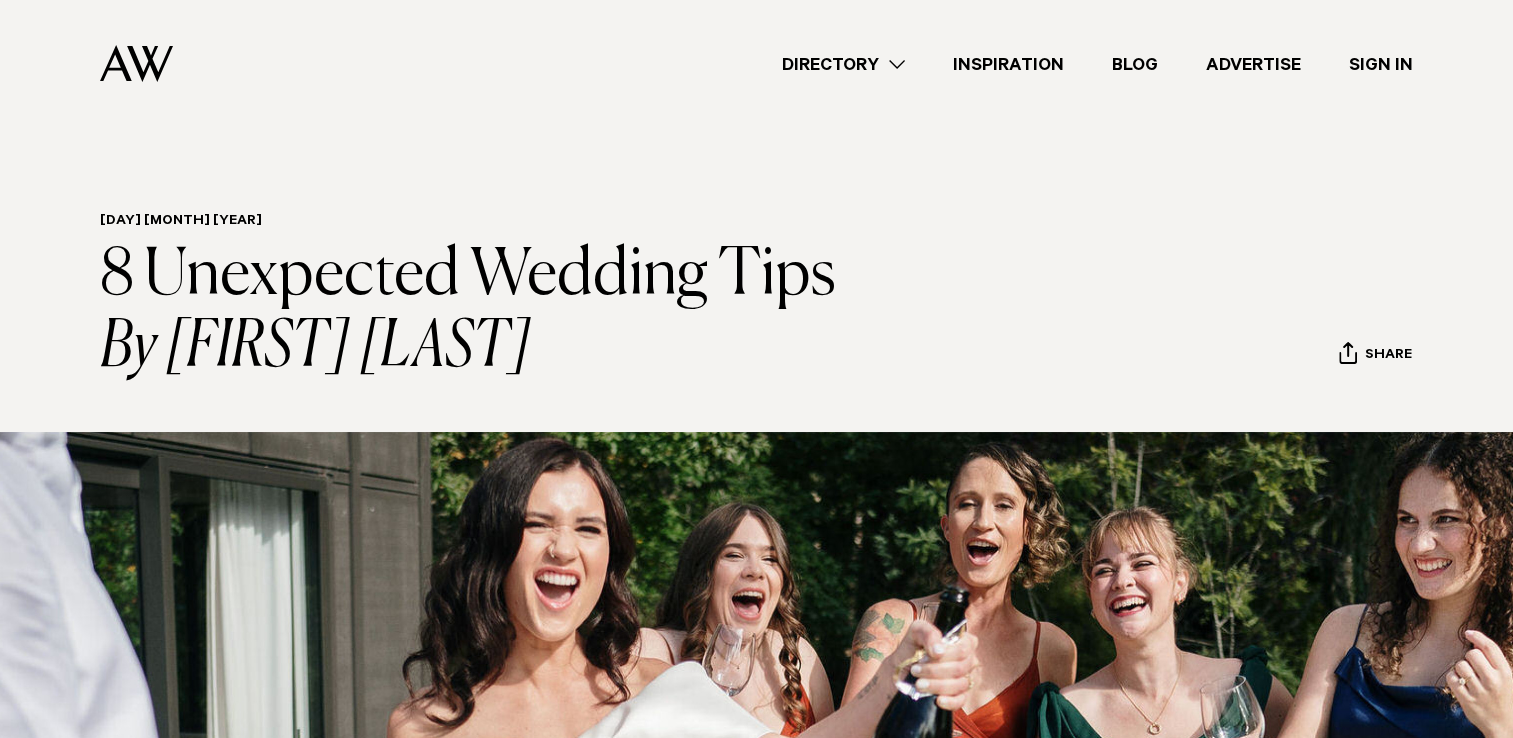 click on "Blog" at bounding box center (1135, 64) 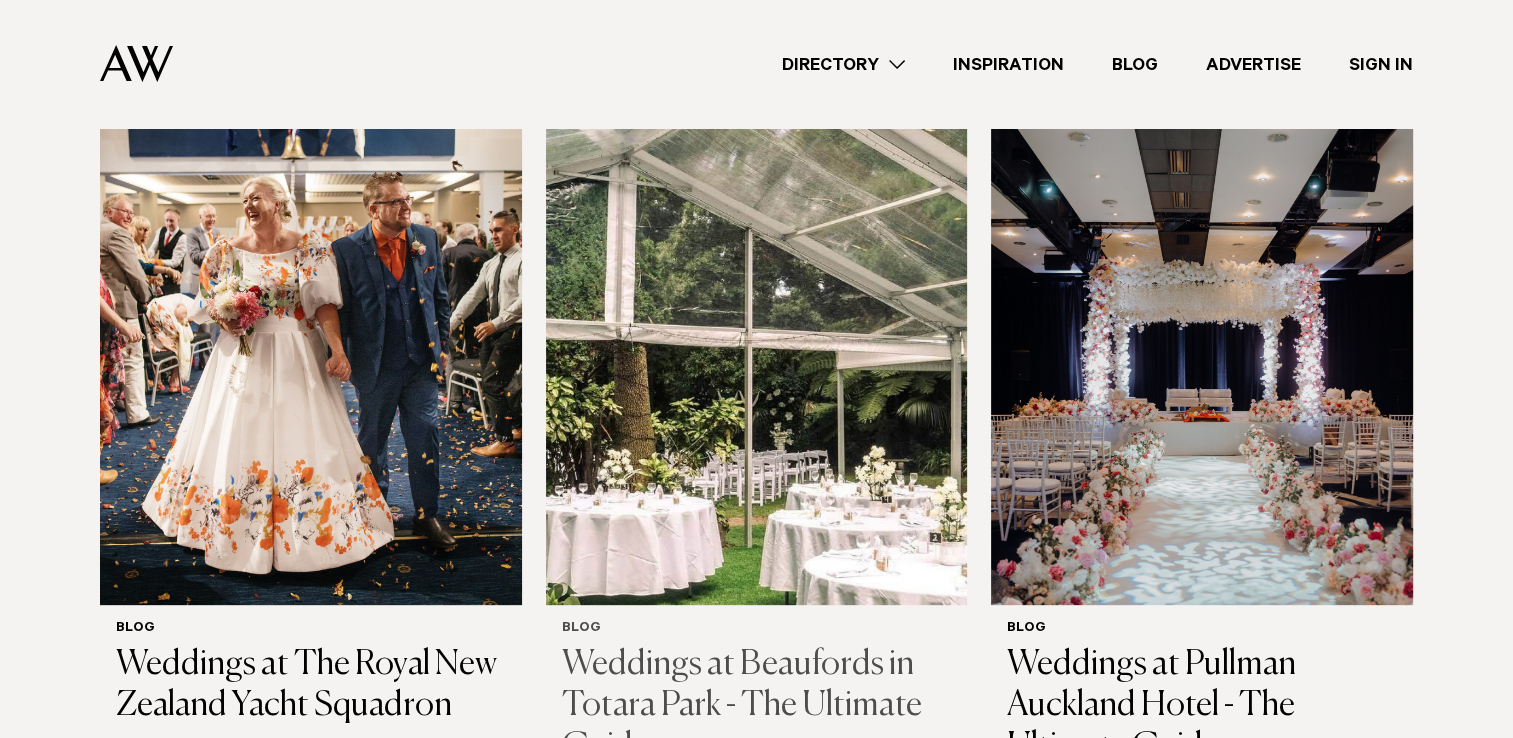 scroll, scrollTop: 600, scrollLeft: 0, axis: vertical 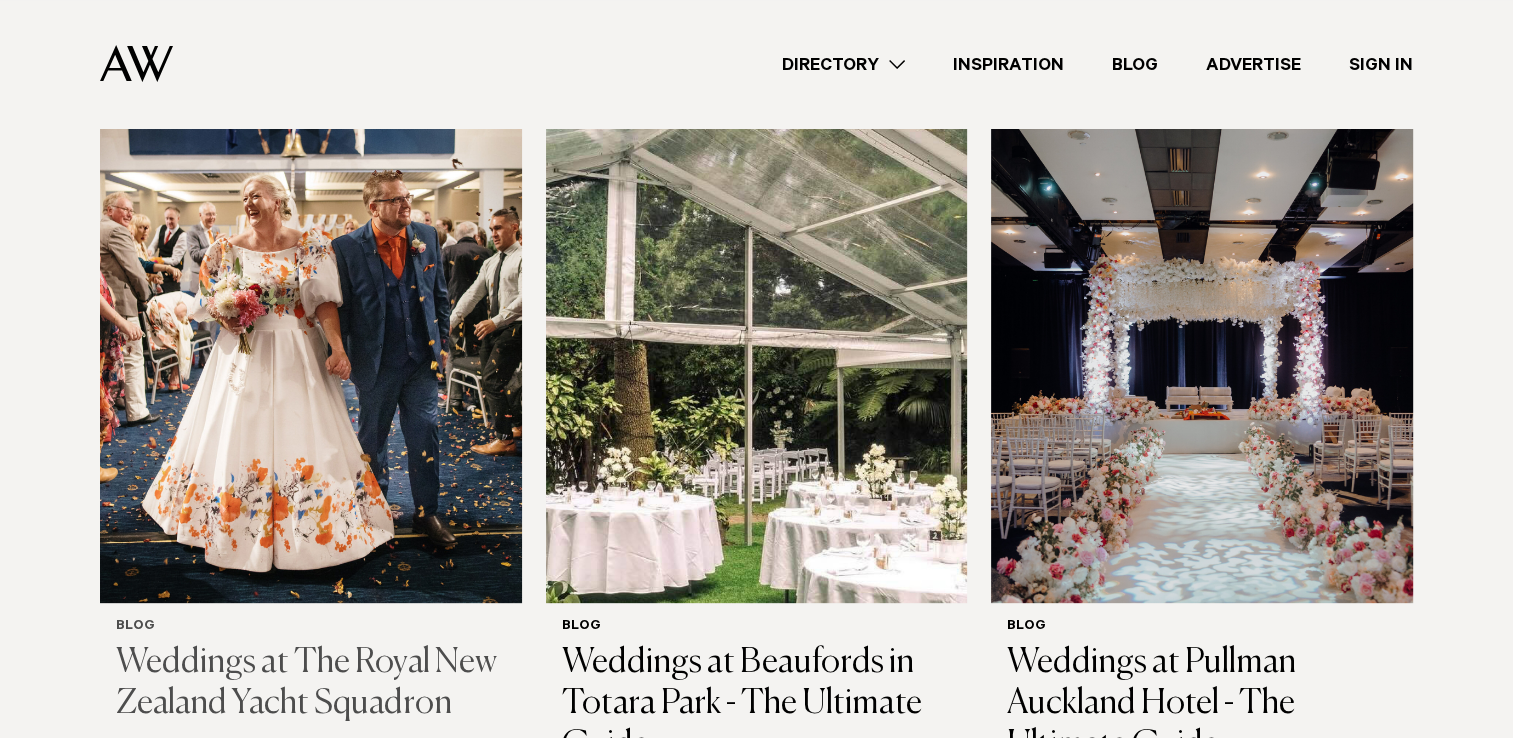 click at bounding box center [311, 320] 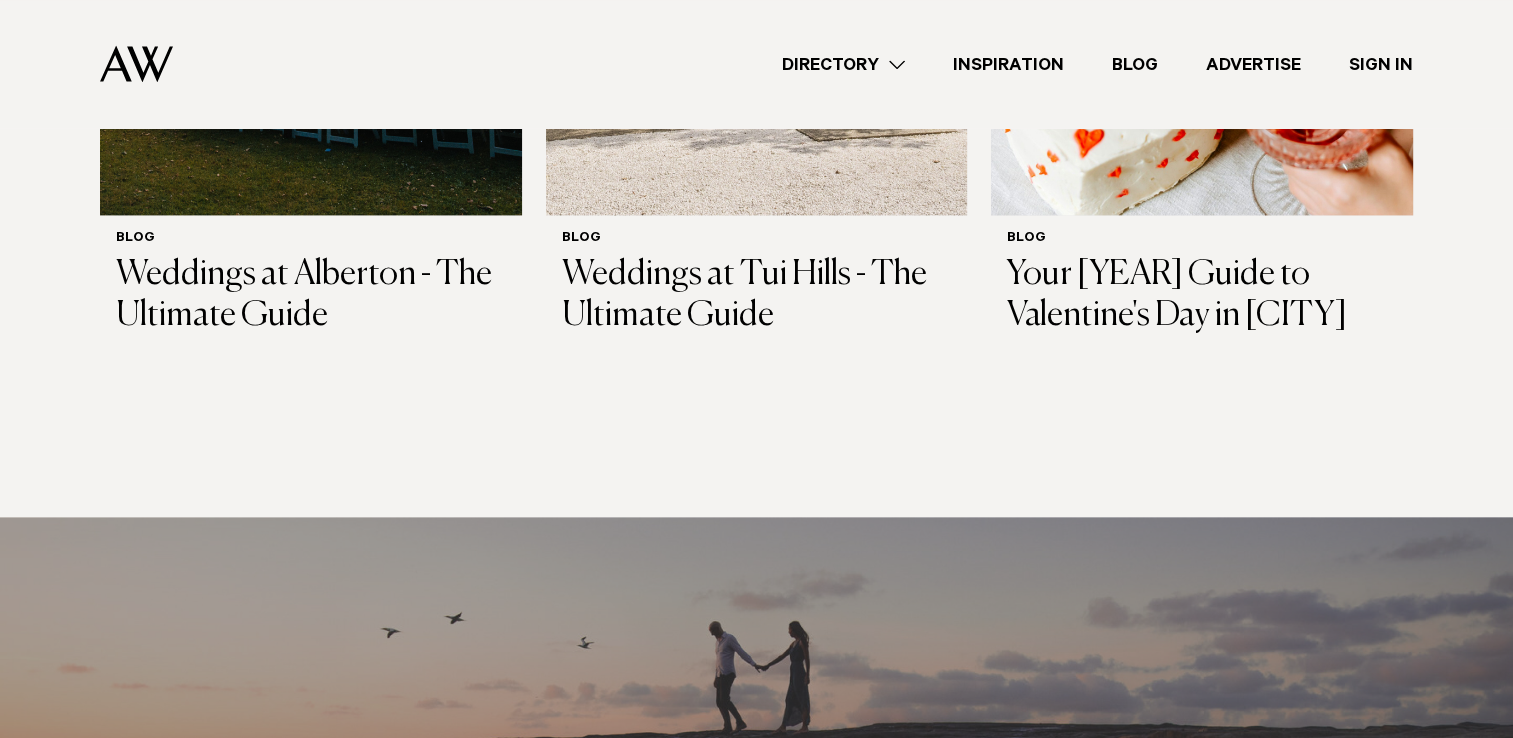 scroll, scrollTop: 2900, scrollLeft: 0, axis: vertical 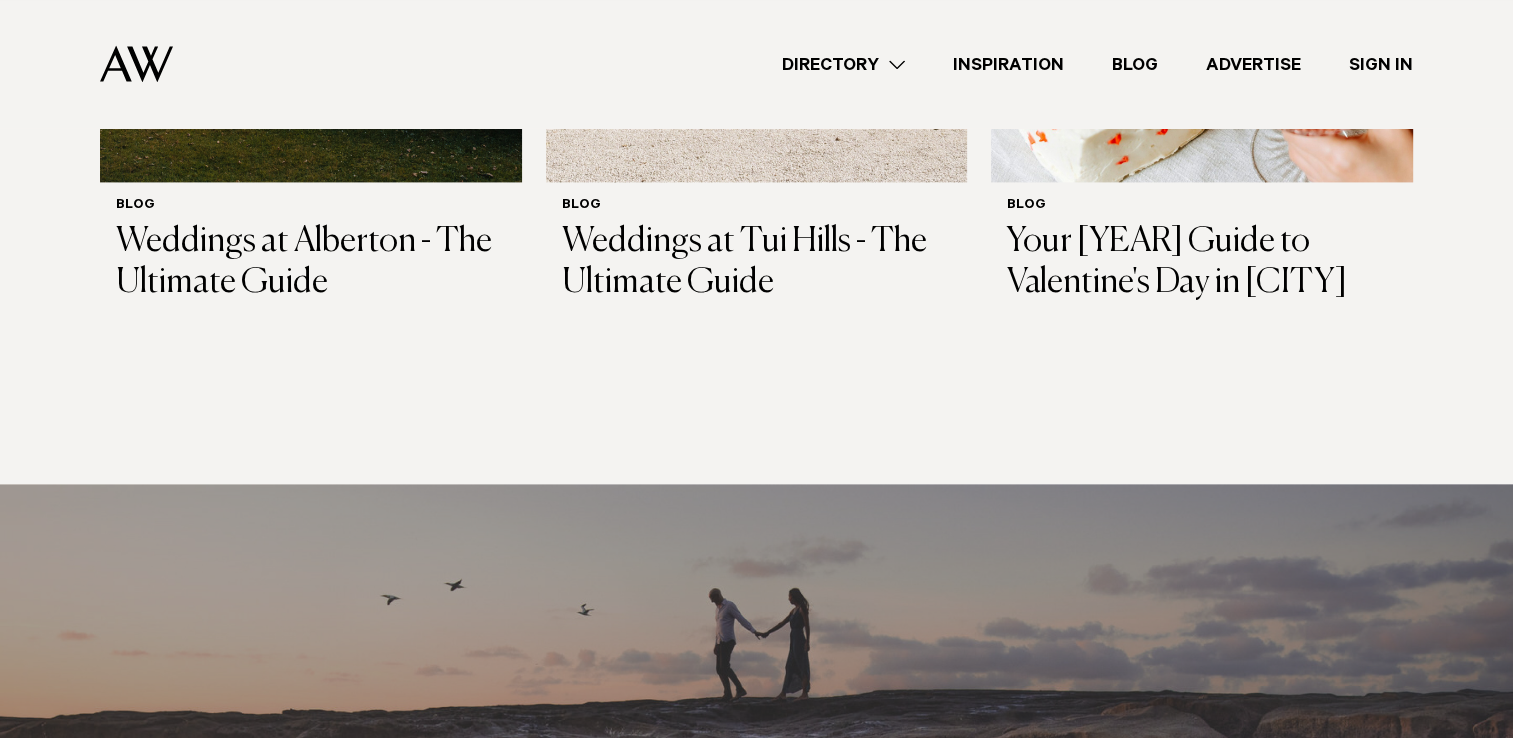 click on "Inspiration" at bounding box center [1008, 64] 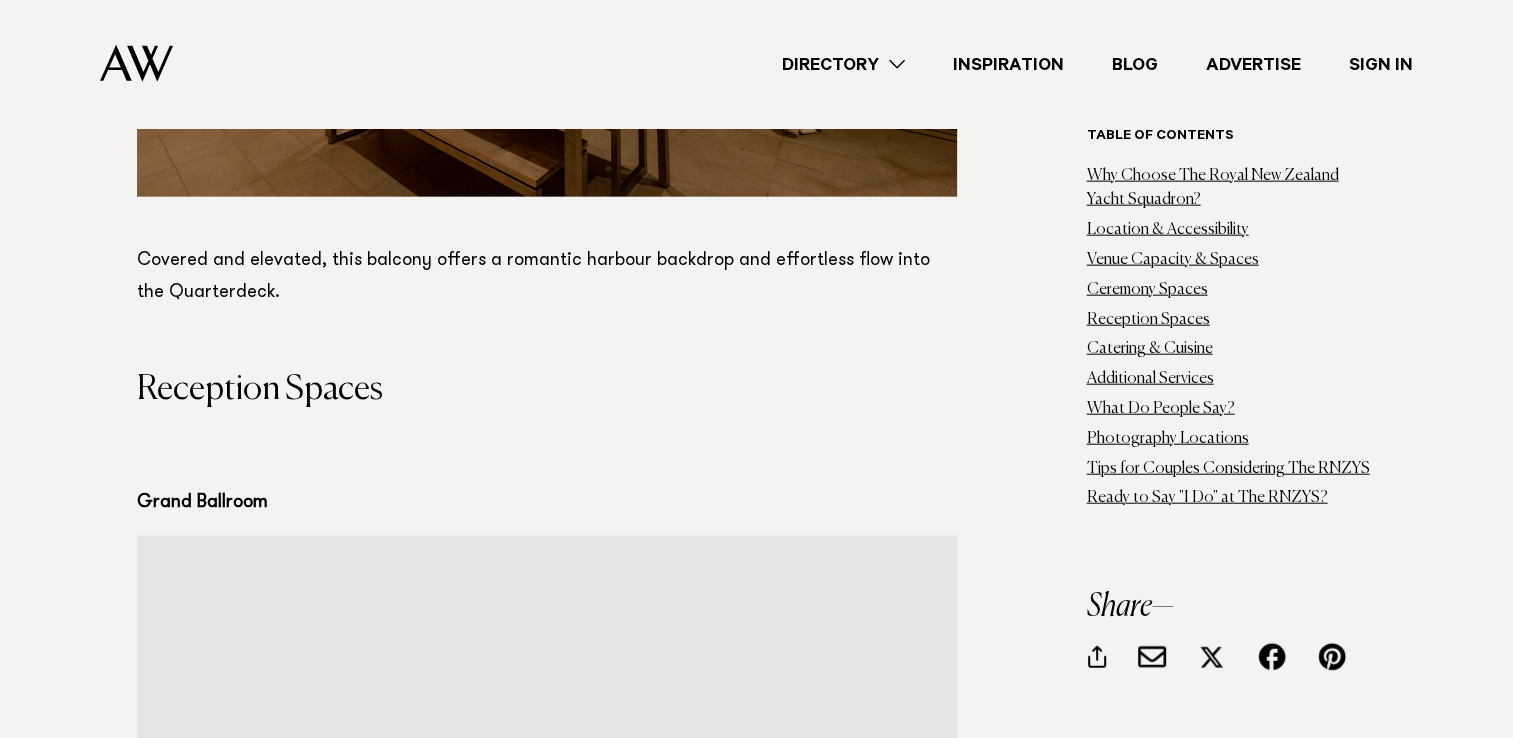 scroll, scrollTop: 5200, scrollLeft: 0, axis: vertical 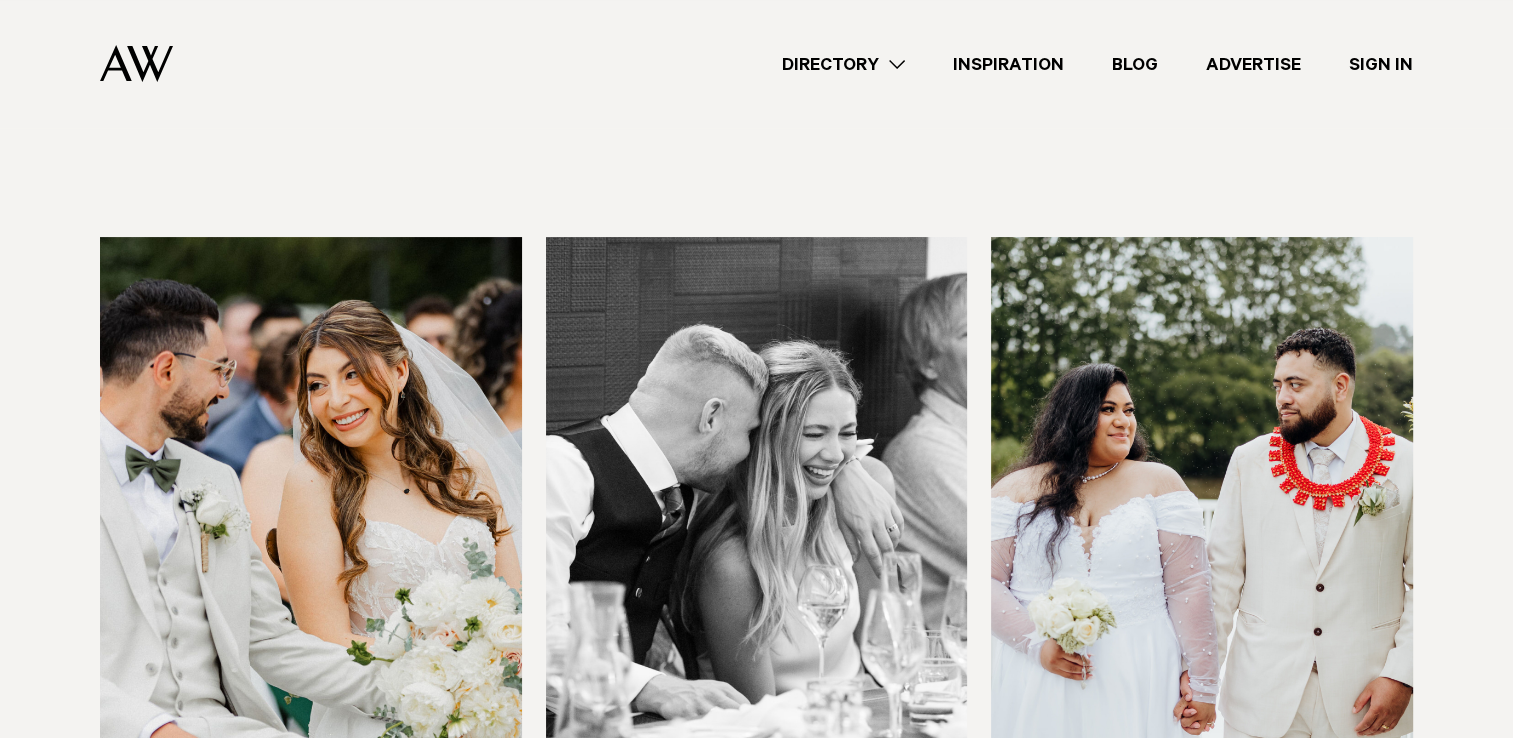 click on "Directory" at bounding box center (843, 64) 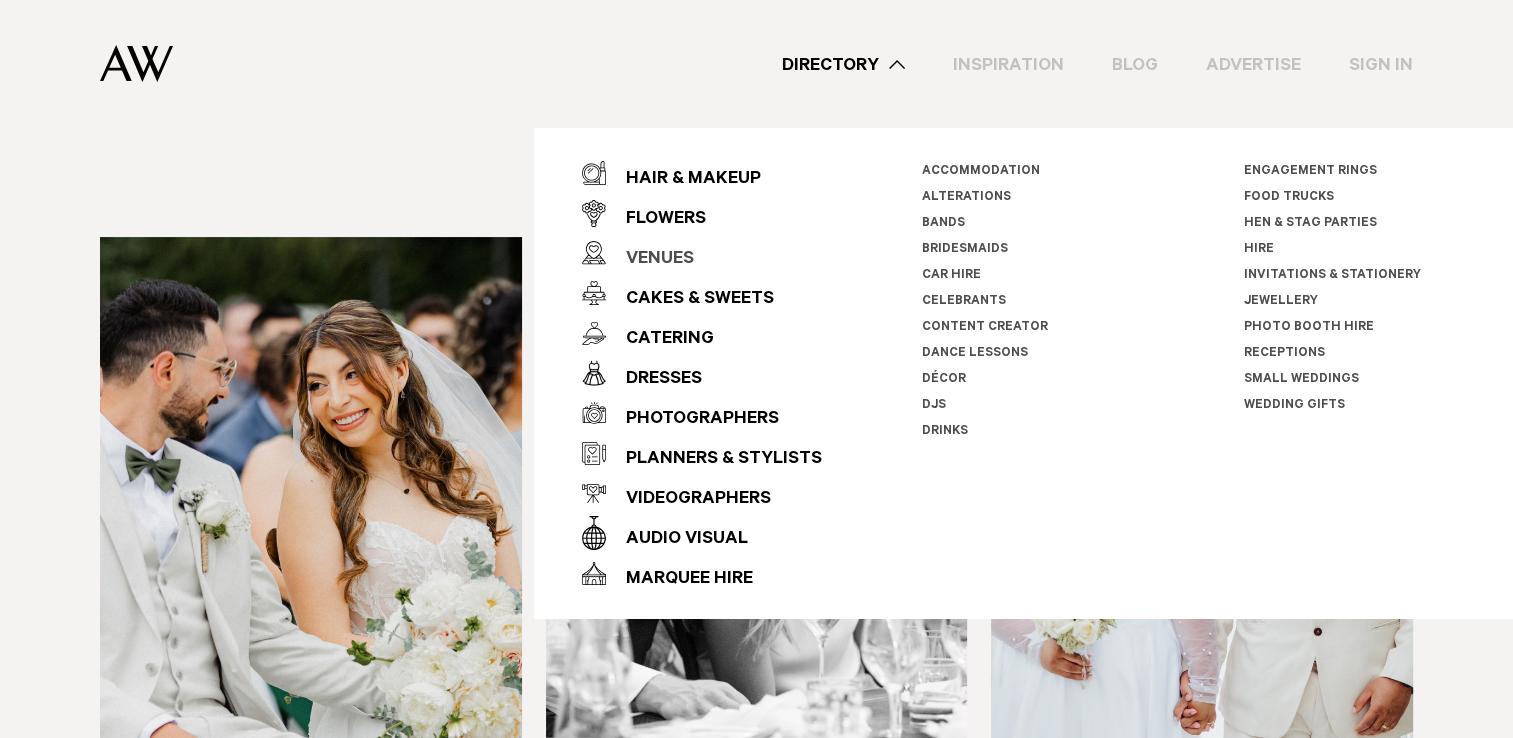 click on "Venues" at bounding box center [650, 260] 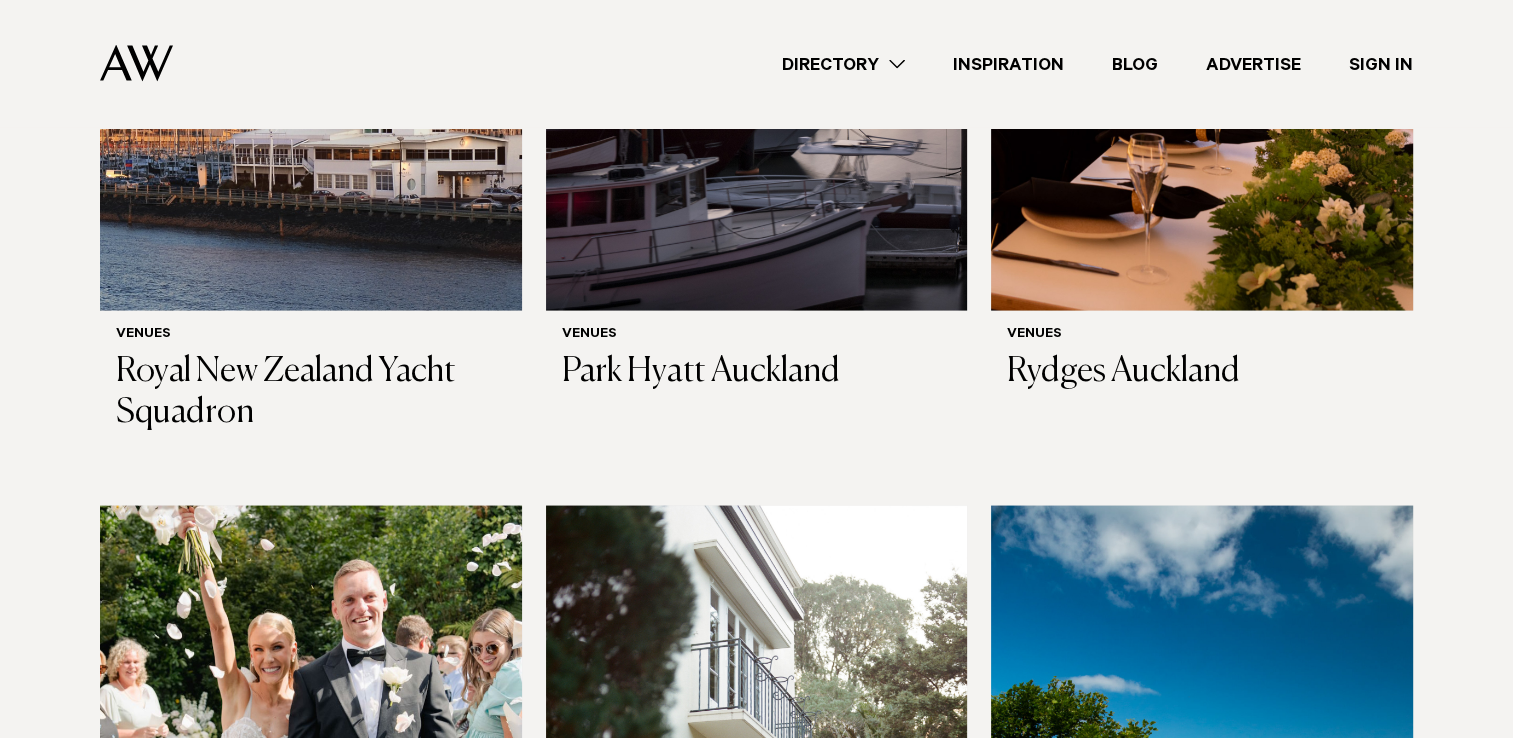scroll, scrollTop: 4000, scrollLeft: 0, axis: vertical 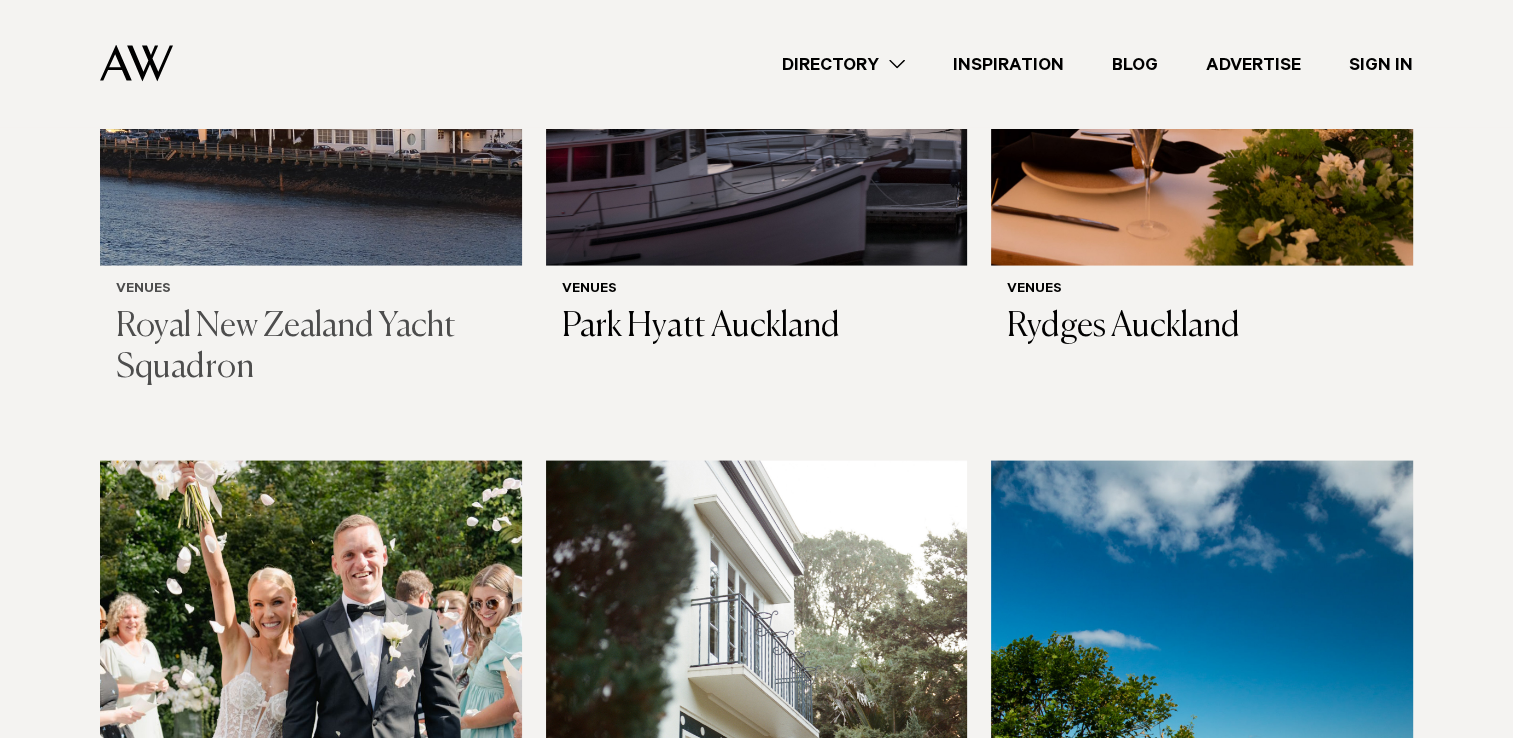 click at bounding box center [311, -17] 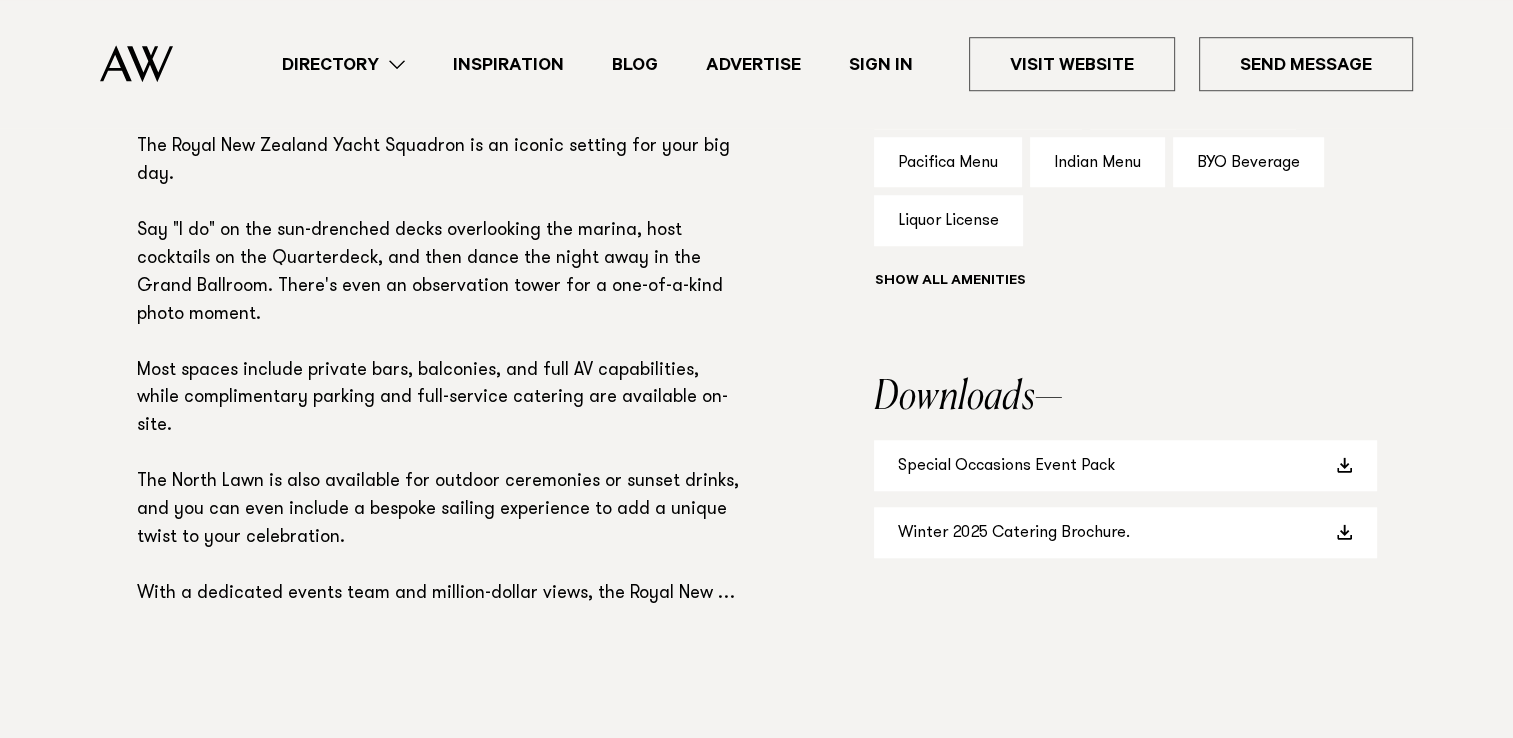 scroll, scrollTop: 1500, scrollLeft: 0, axis: vertical 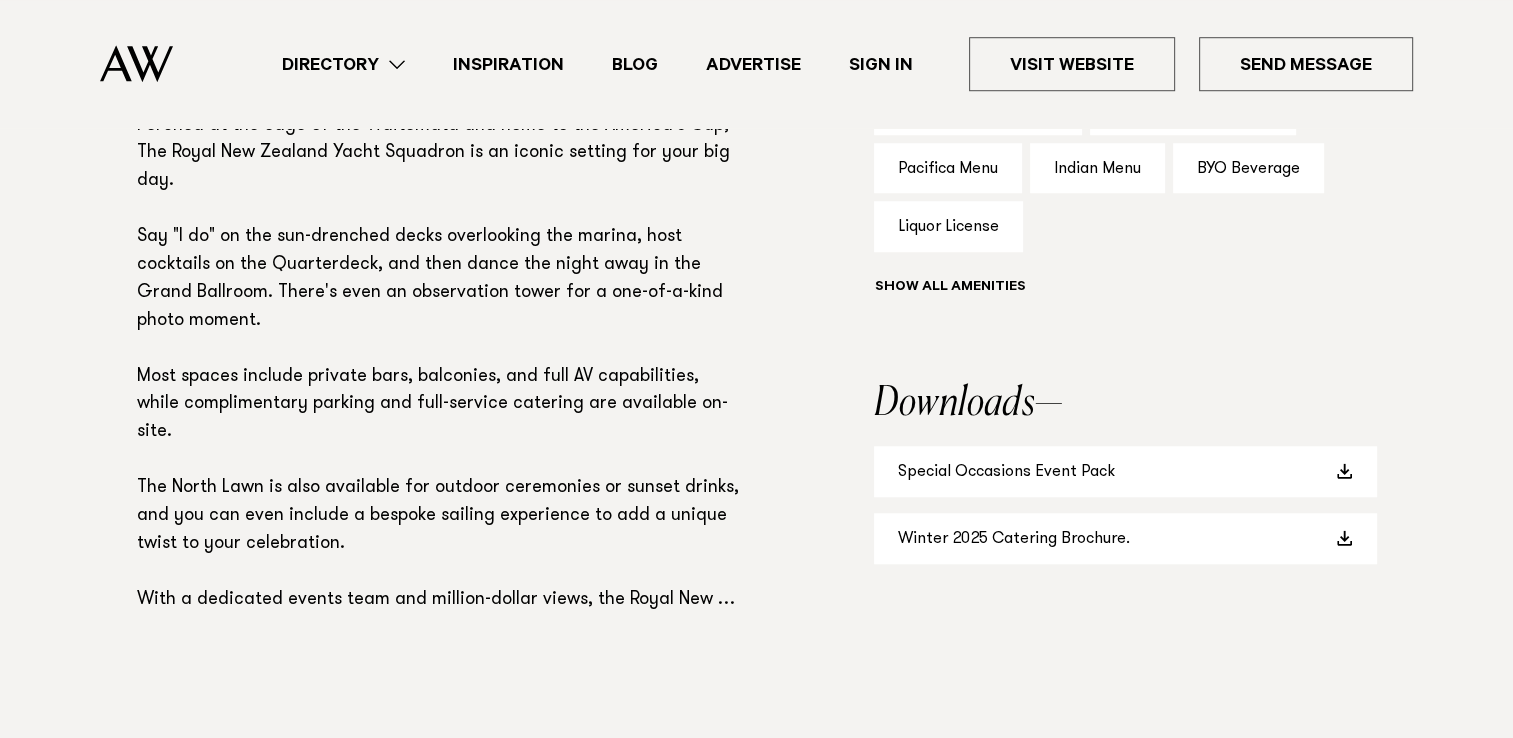 click on "Blog" at bounding box center (635, 64) 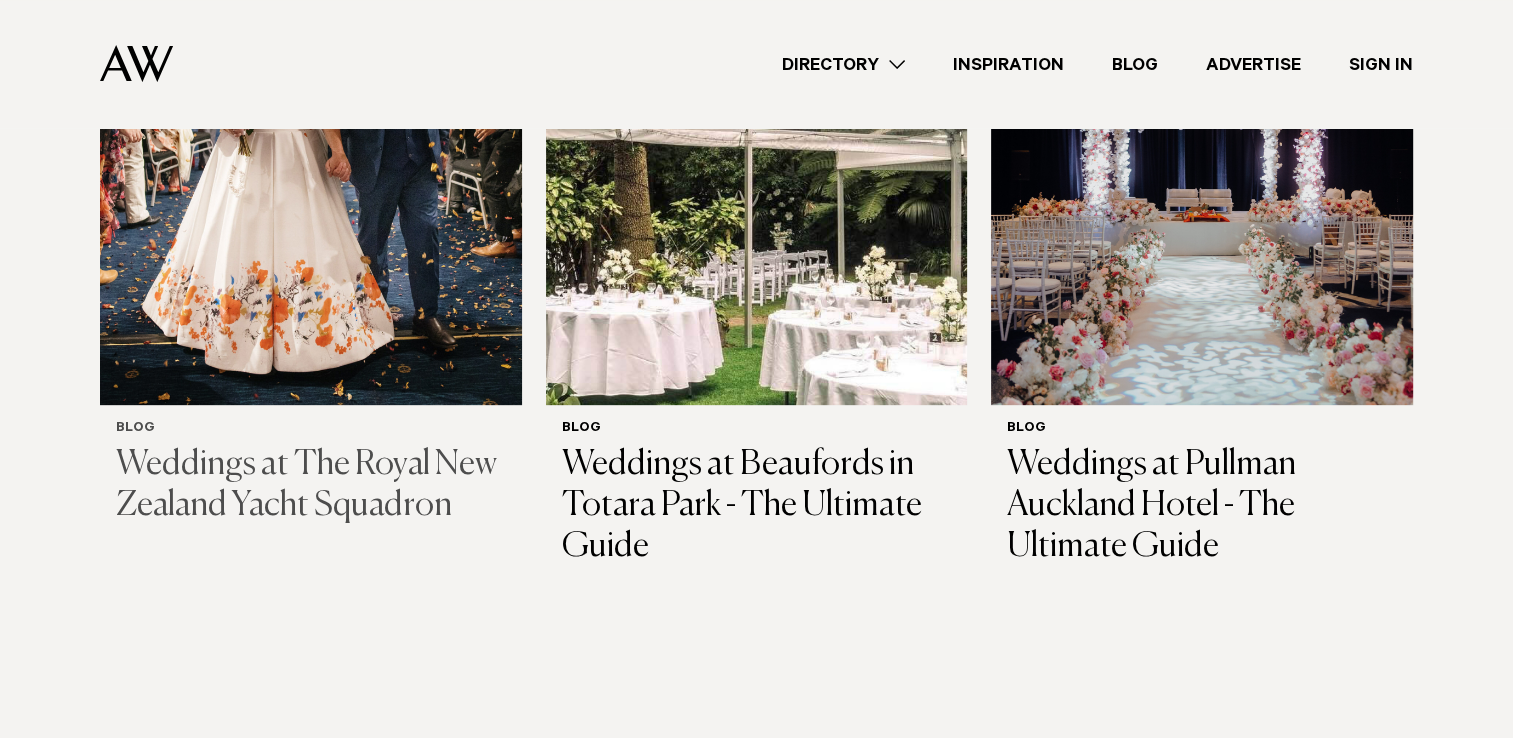 scroll, scrollTop: 800, scrollLeft: 0, axis: vertical 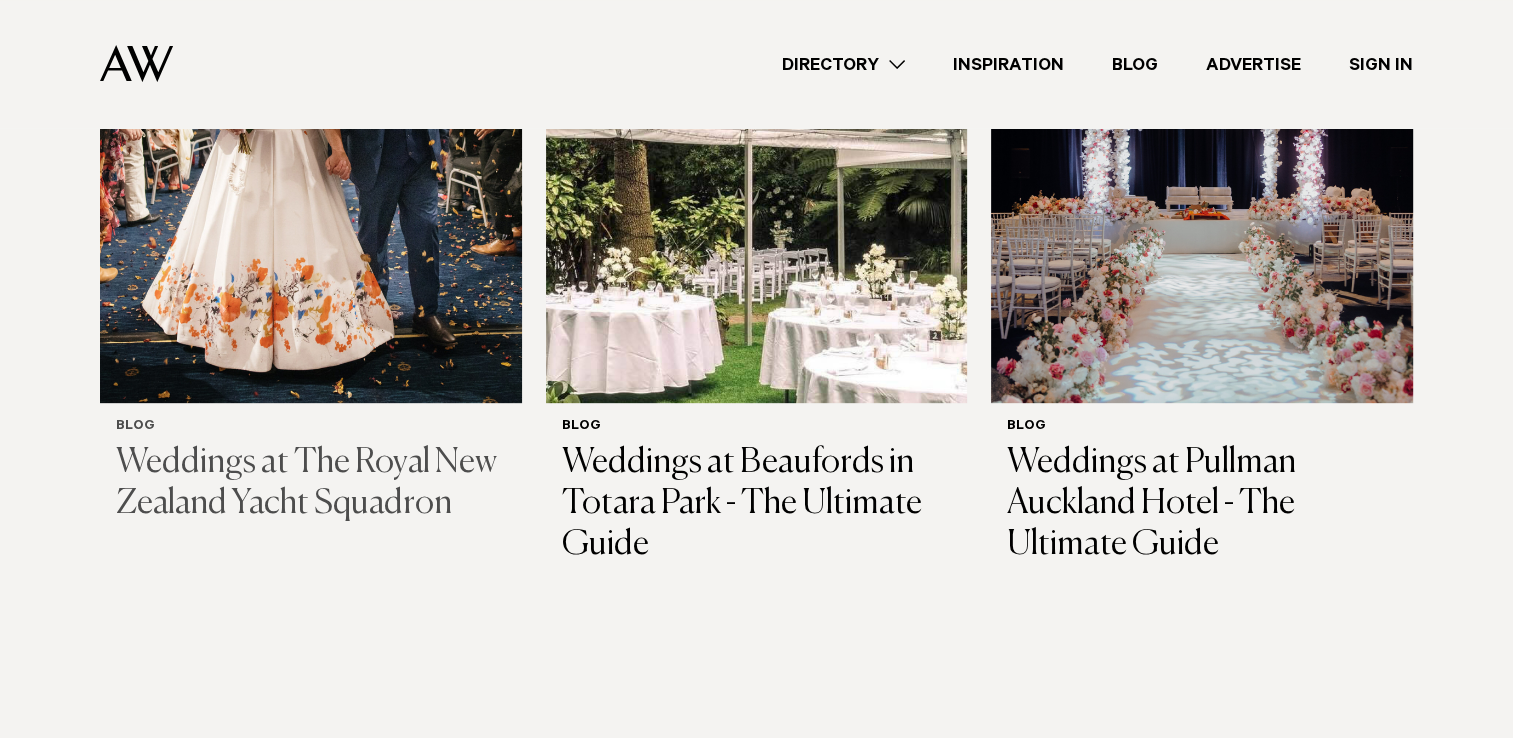 click at bounding box center [311, 120] 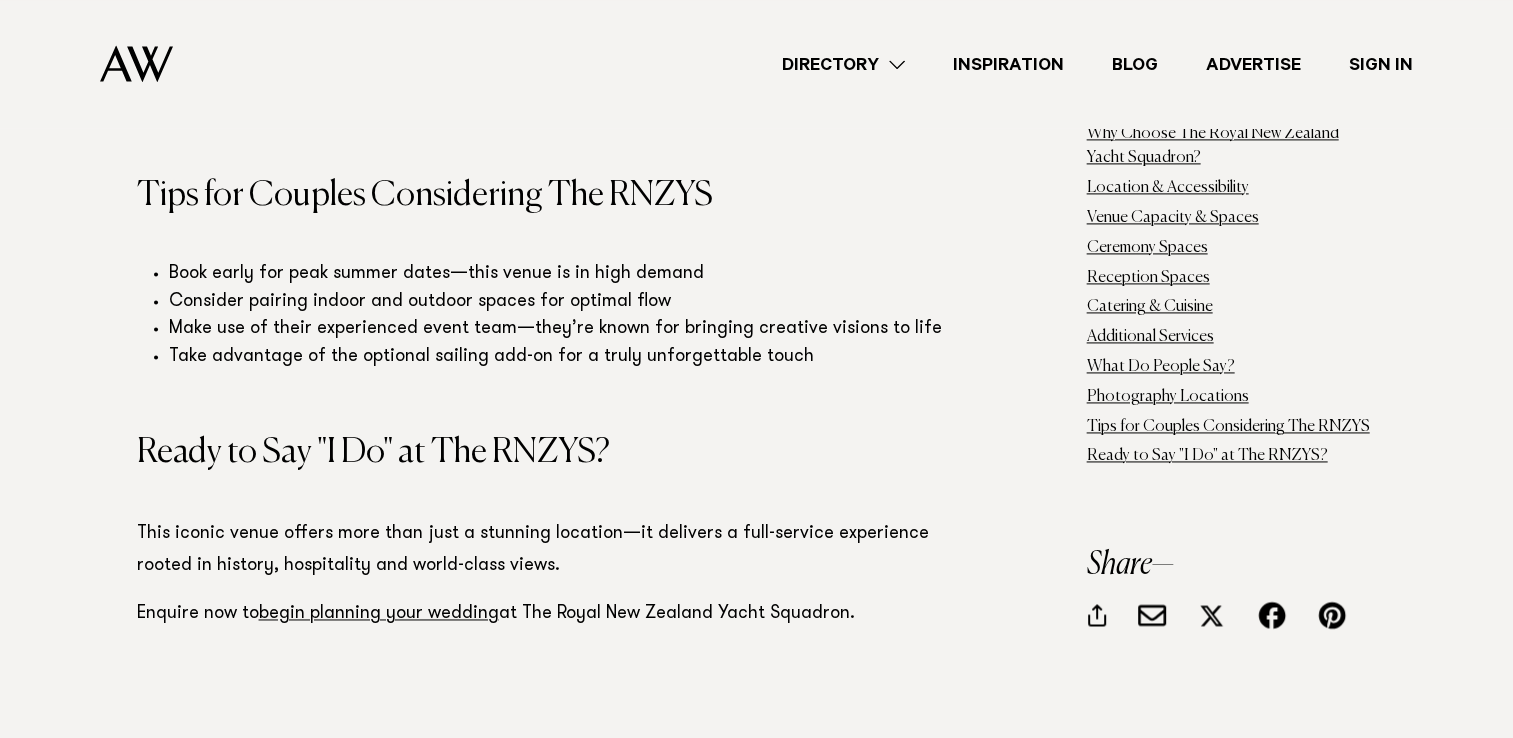 scroll, scrollTop: 10400, scrollLeft: 0, axis: vertical 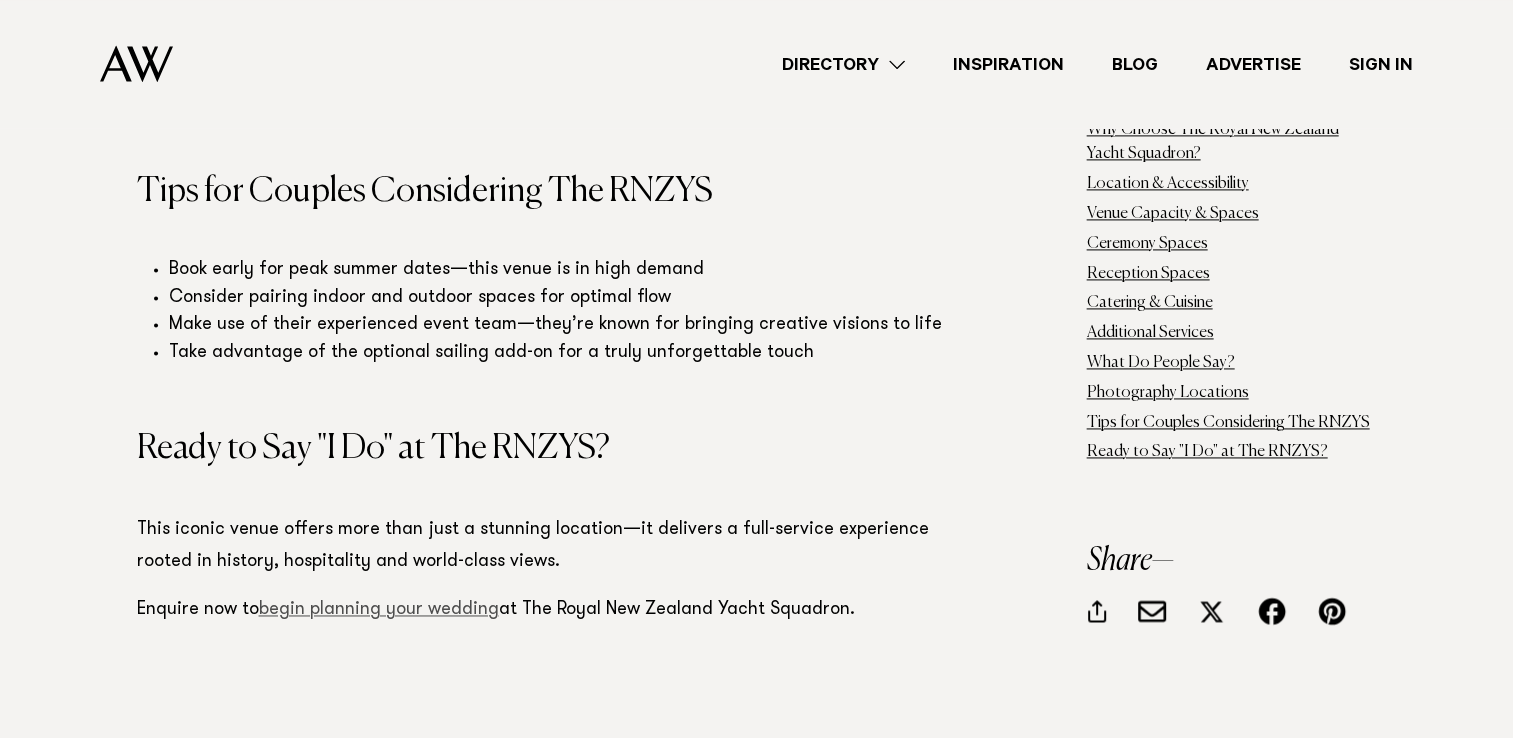 click on "begin planning your wedding" at bounding box center (379, 610) 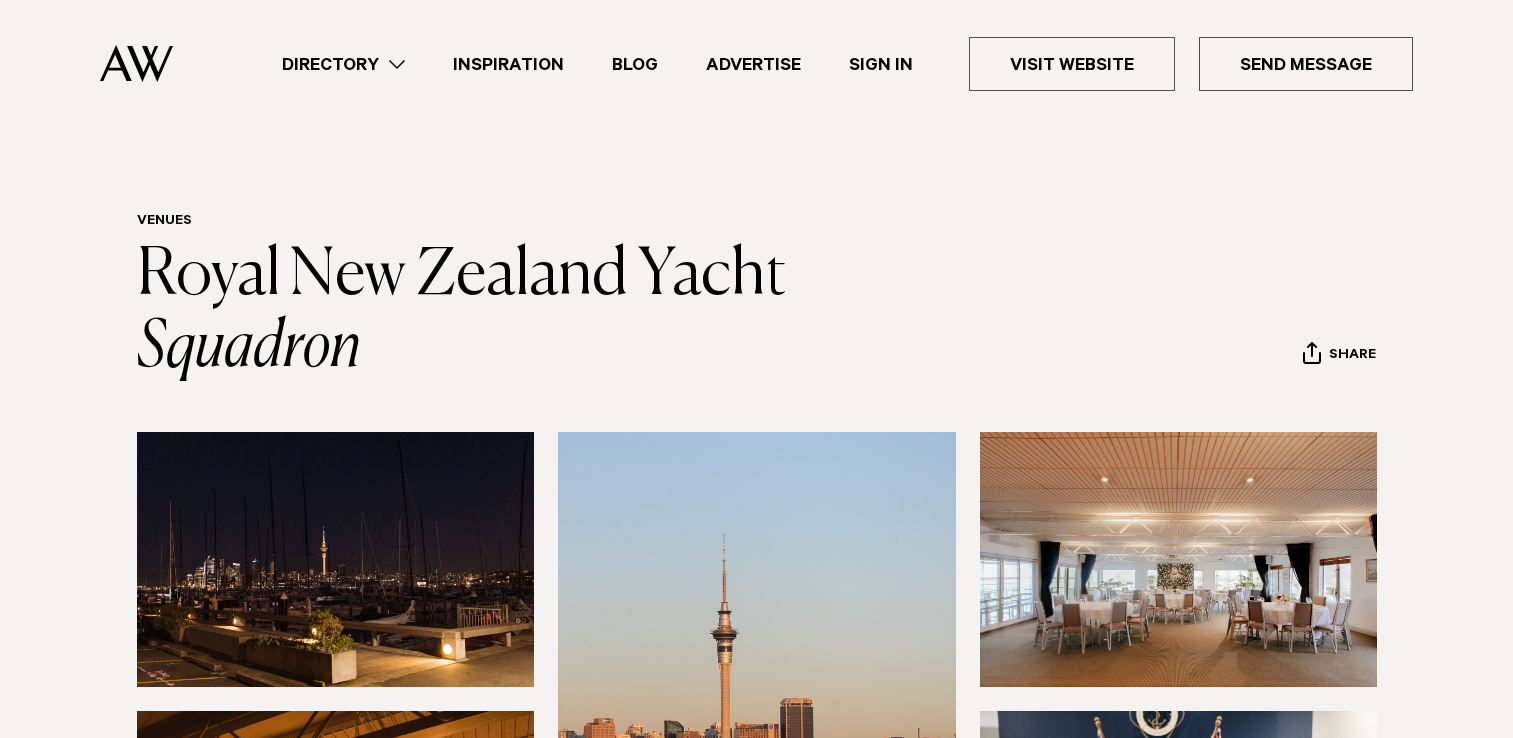scroll, scrollTop: 0, scrollLeft: 0, axis: both 